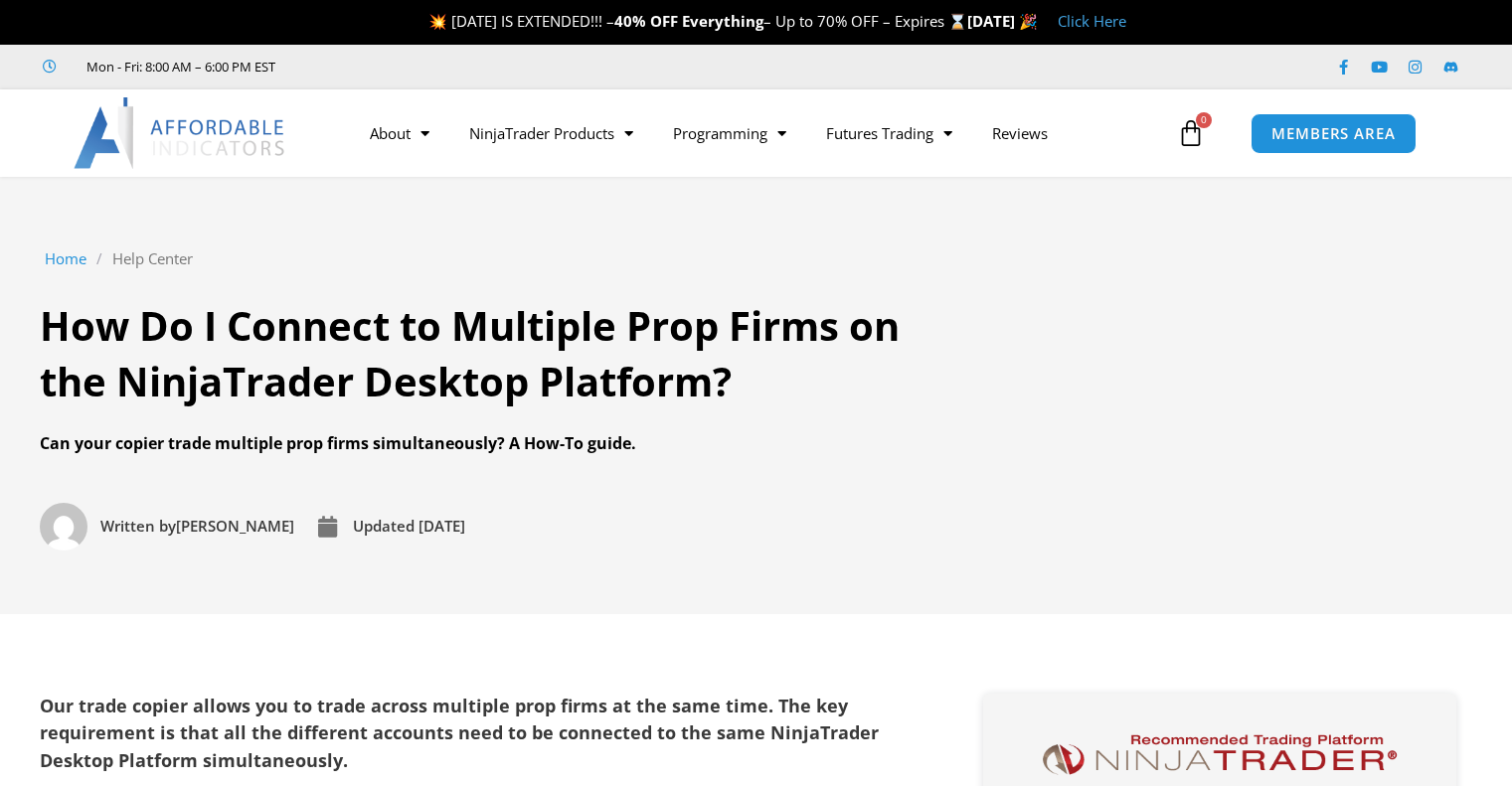 scroll, scrollTop: 0, scrollLeft: 0, axis: both 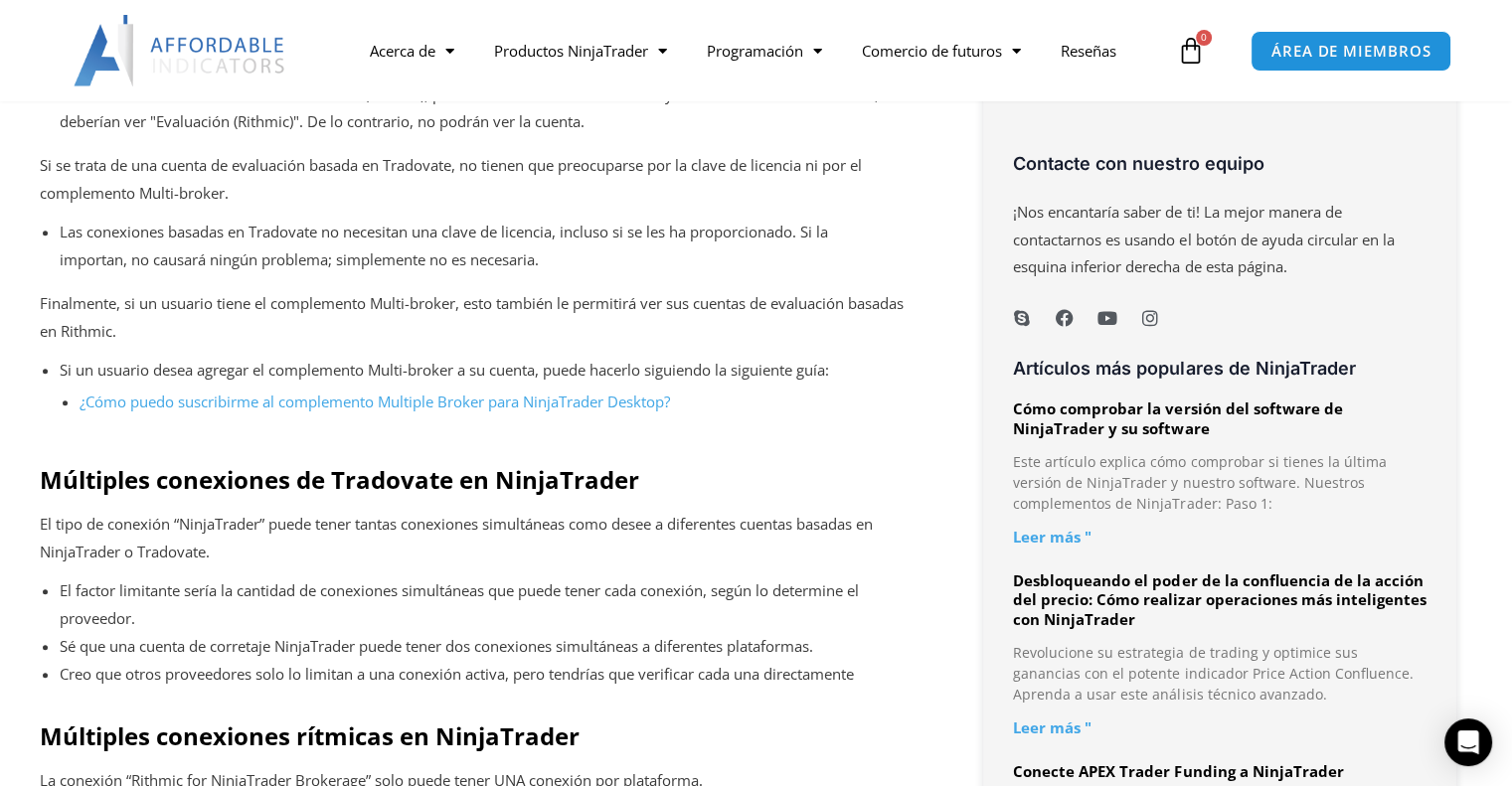 click on "¿Cómo puedo suscribirme al complemento Multiple Broker para NinjaTrader Desktop?" at bounding box center (375, 401) 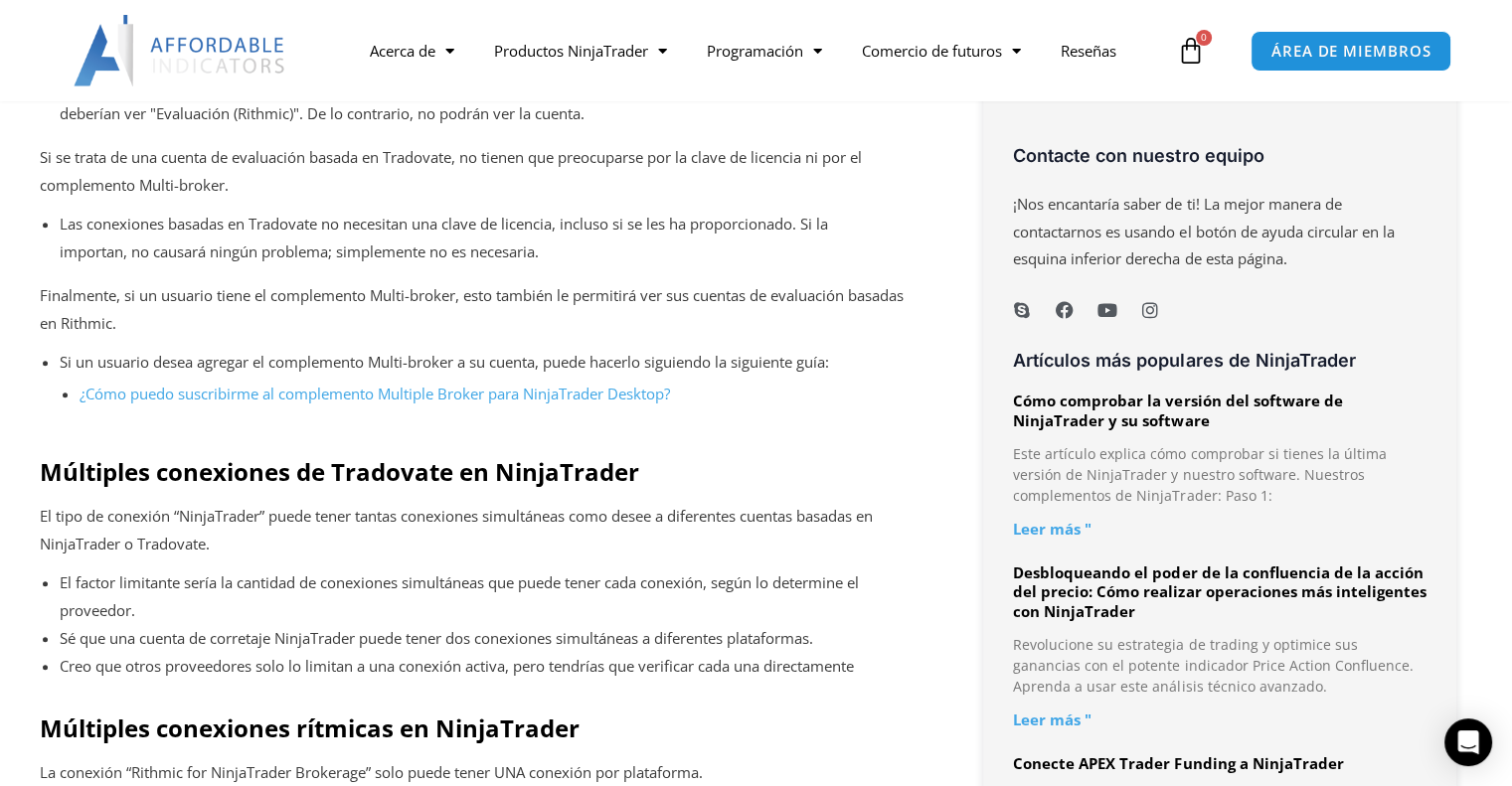 scroll, scrollTop: 1632, scrollLeft: 0, axis: vertical 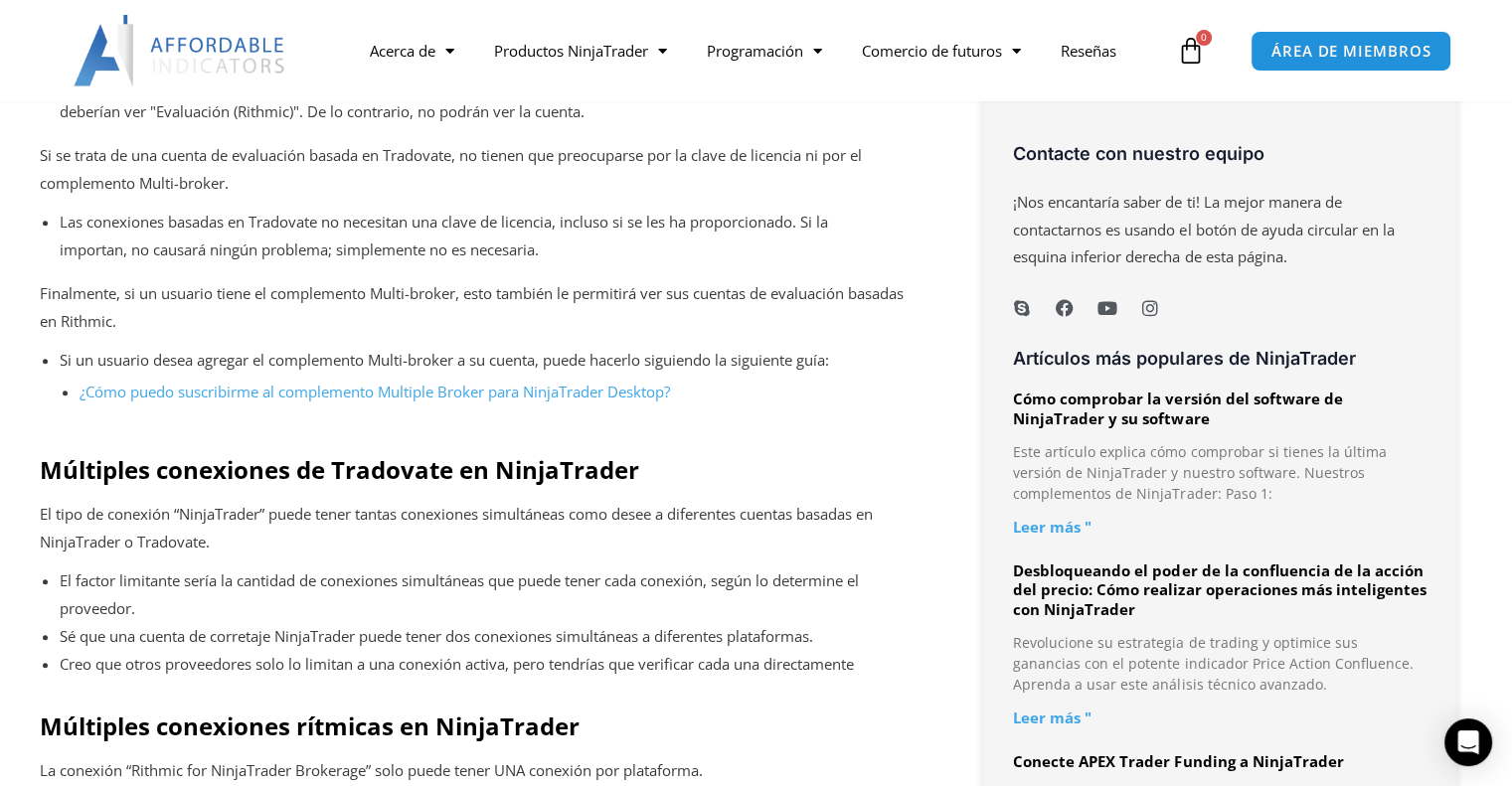 click on "¿Cómo puedo suscribirme al complemento Multiple Broker para NinjaTrader Desktop?" at bounding box center (375, 392) 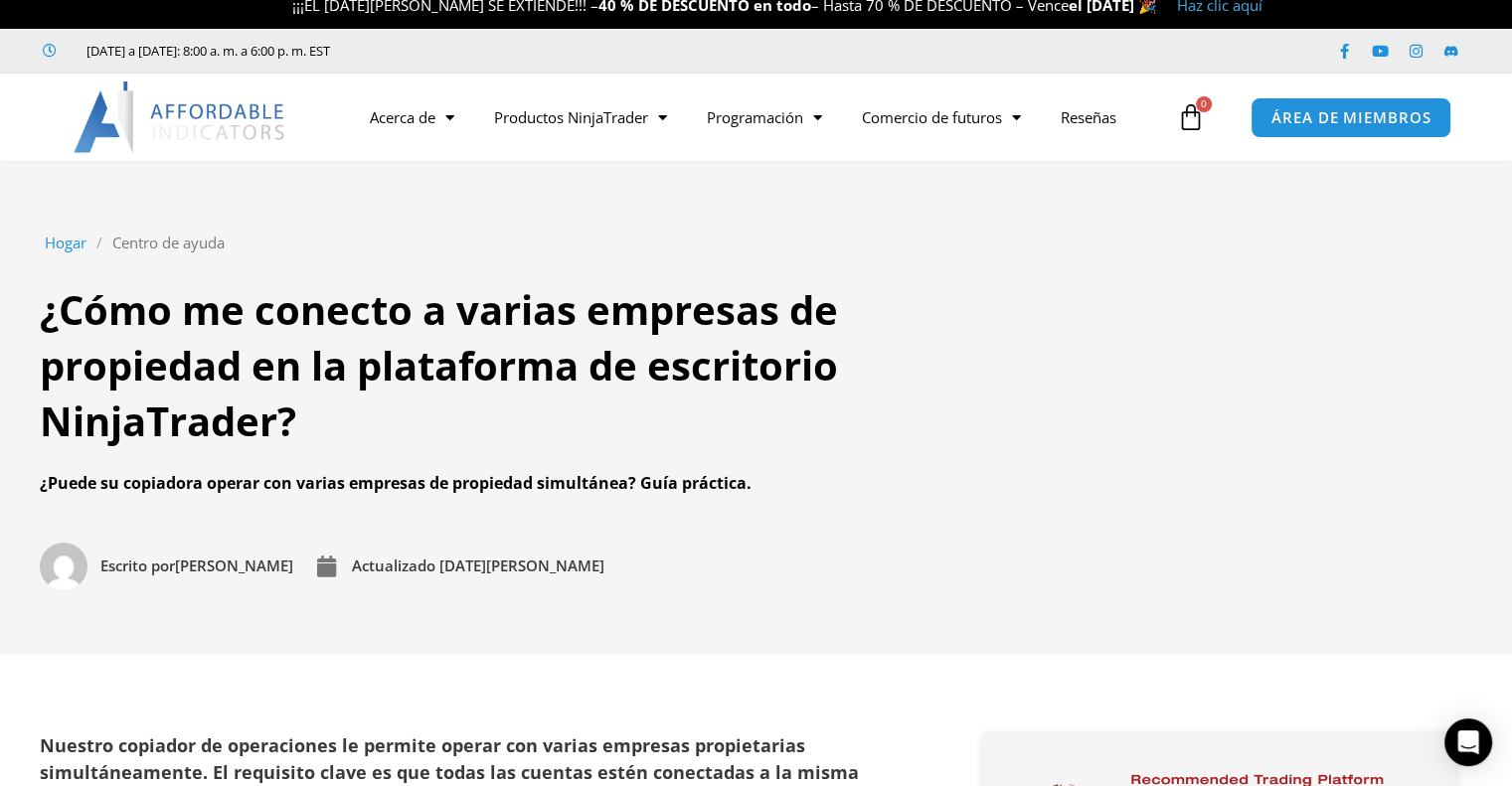 scroll, scrollTop: 0, scrollLeft: 0, axis: both 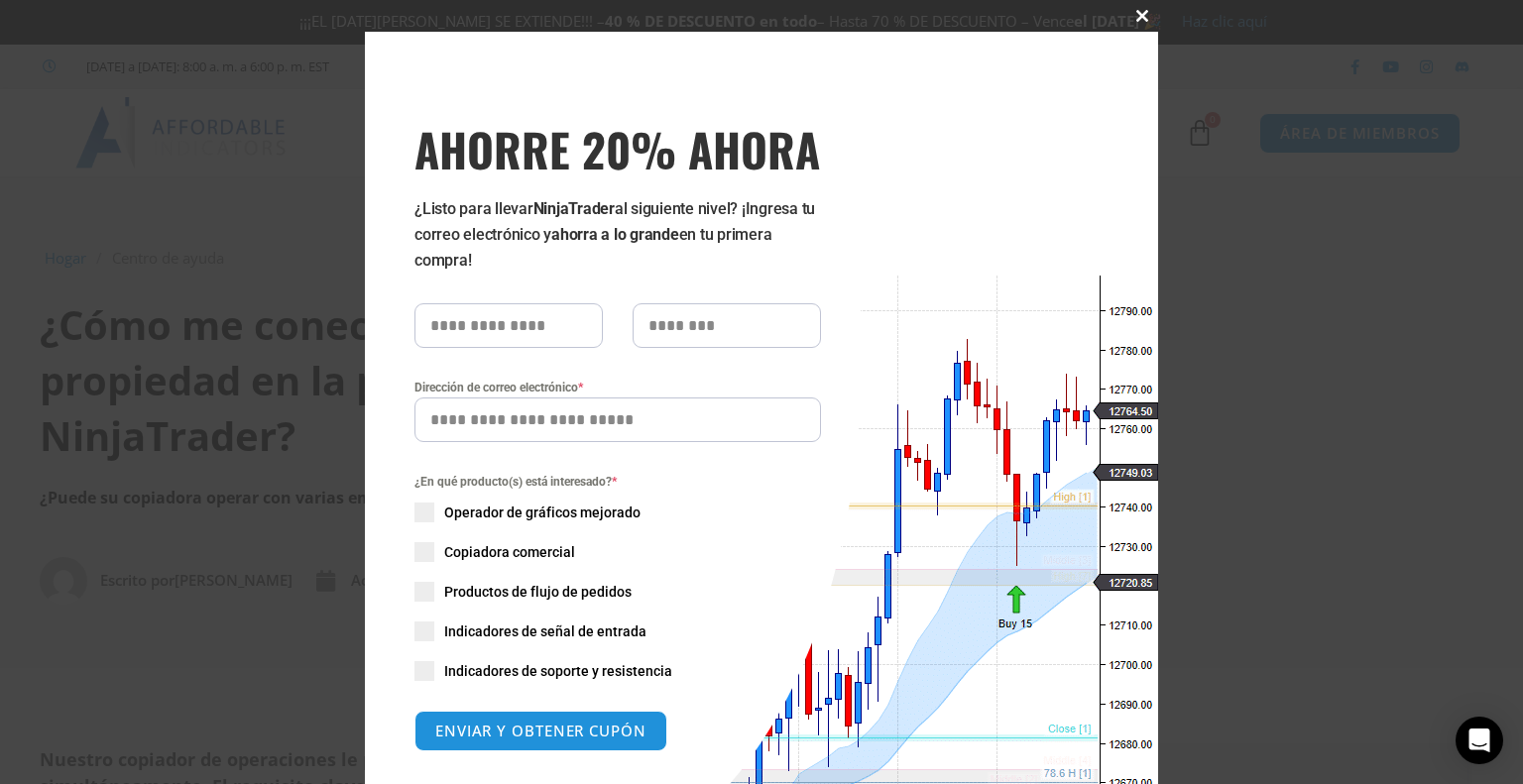 click at bounding box center [1142, 16] 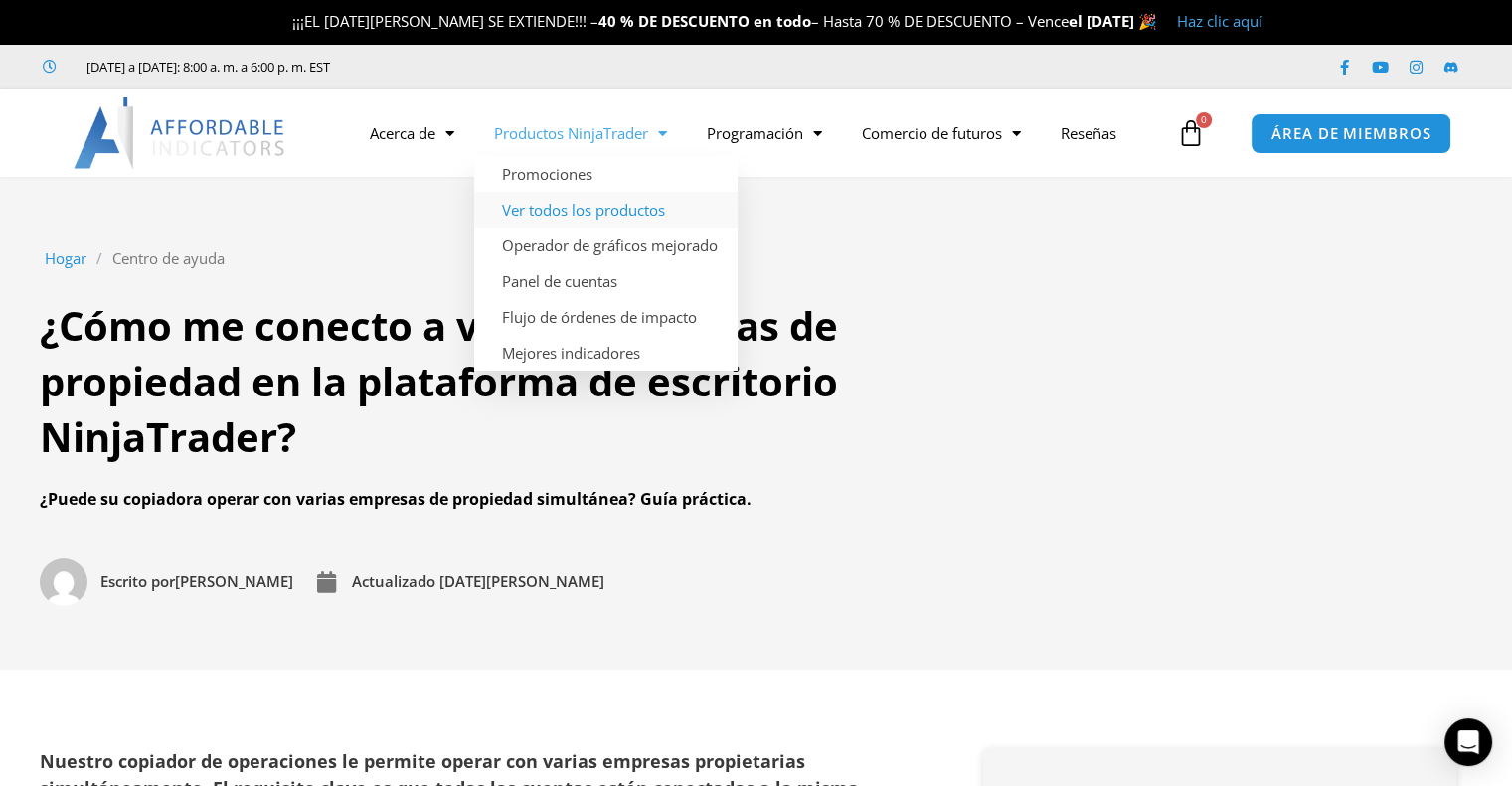 click on "Ver todos los productos" 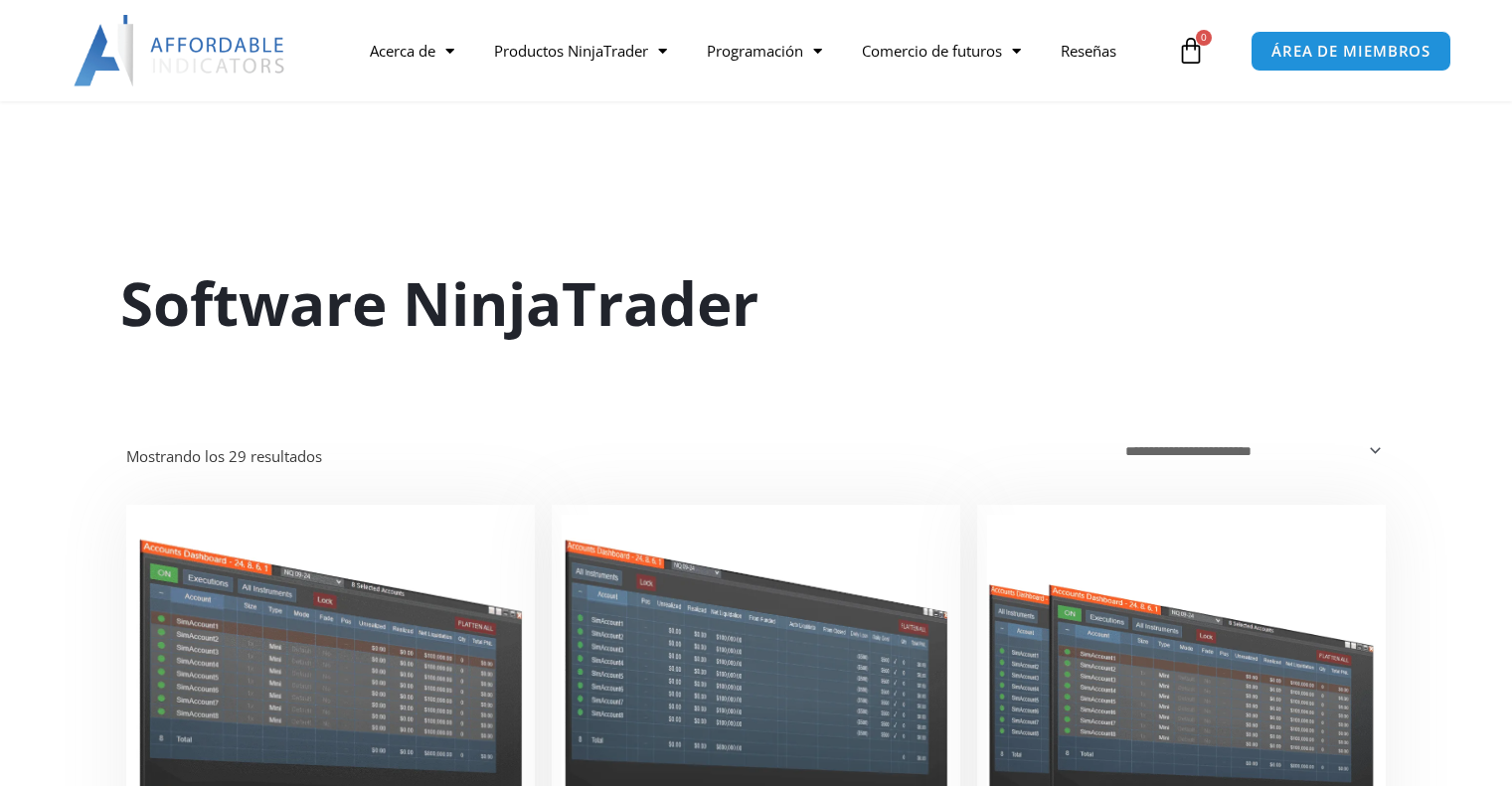 scroll, scrollTop: 309, scrollLeft: 0, axis: vertical 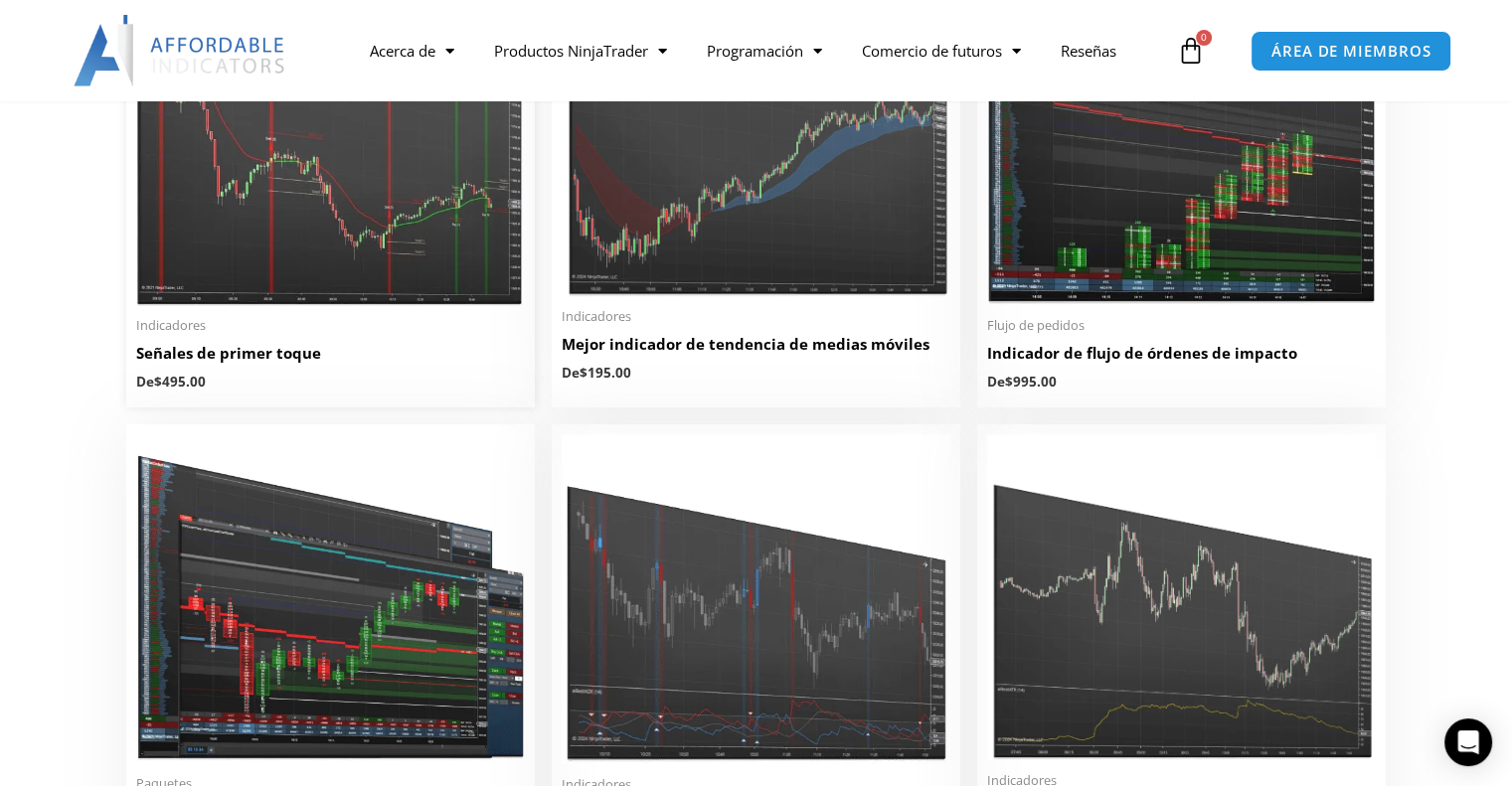 click at bounding box center (330, 138) 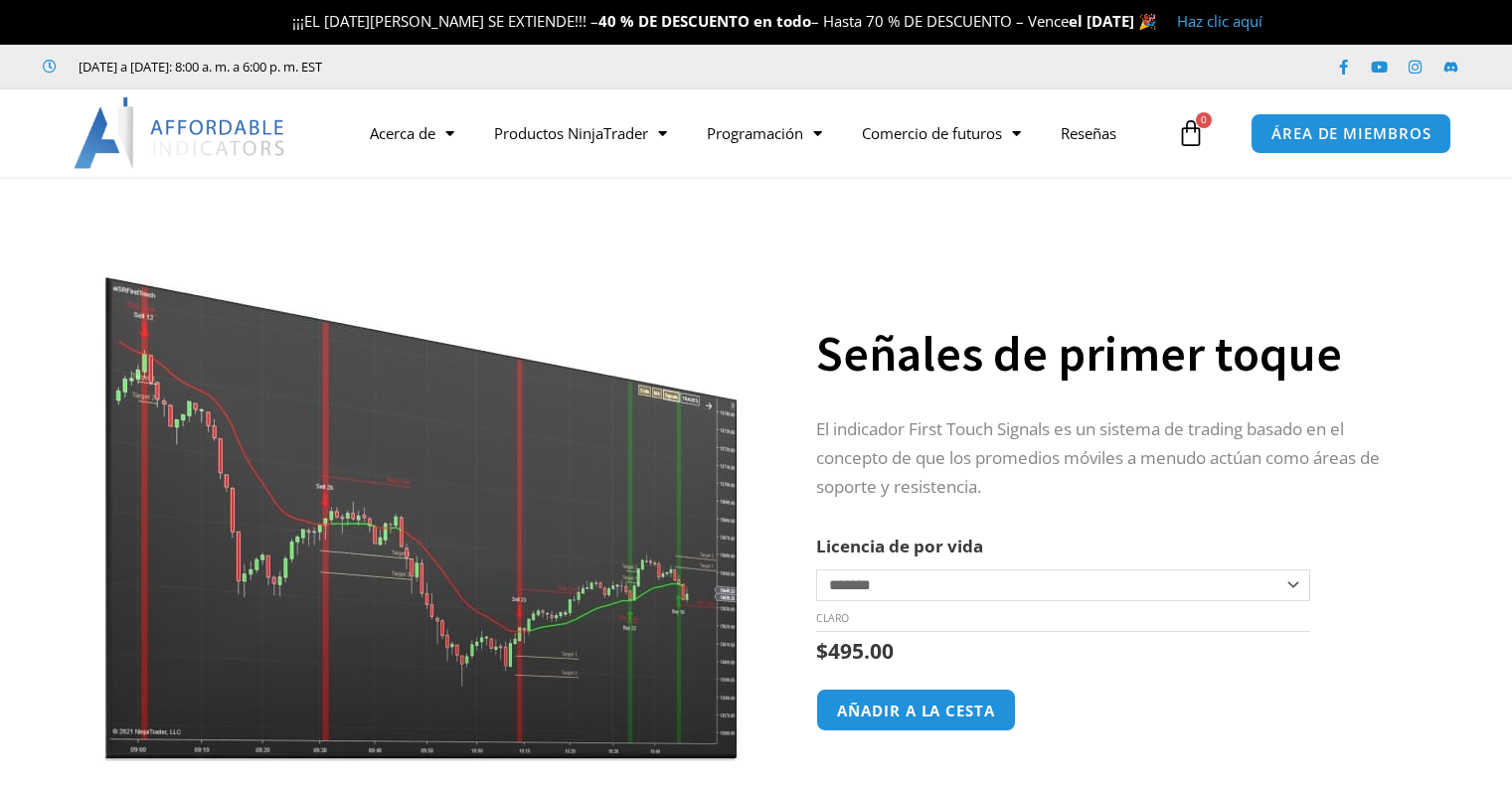 scroll, scrollTop: 0, scrollLeft: 0, axis: both 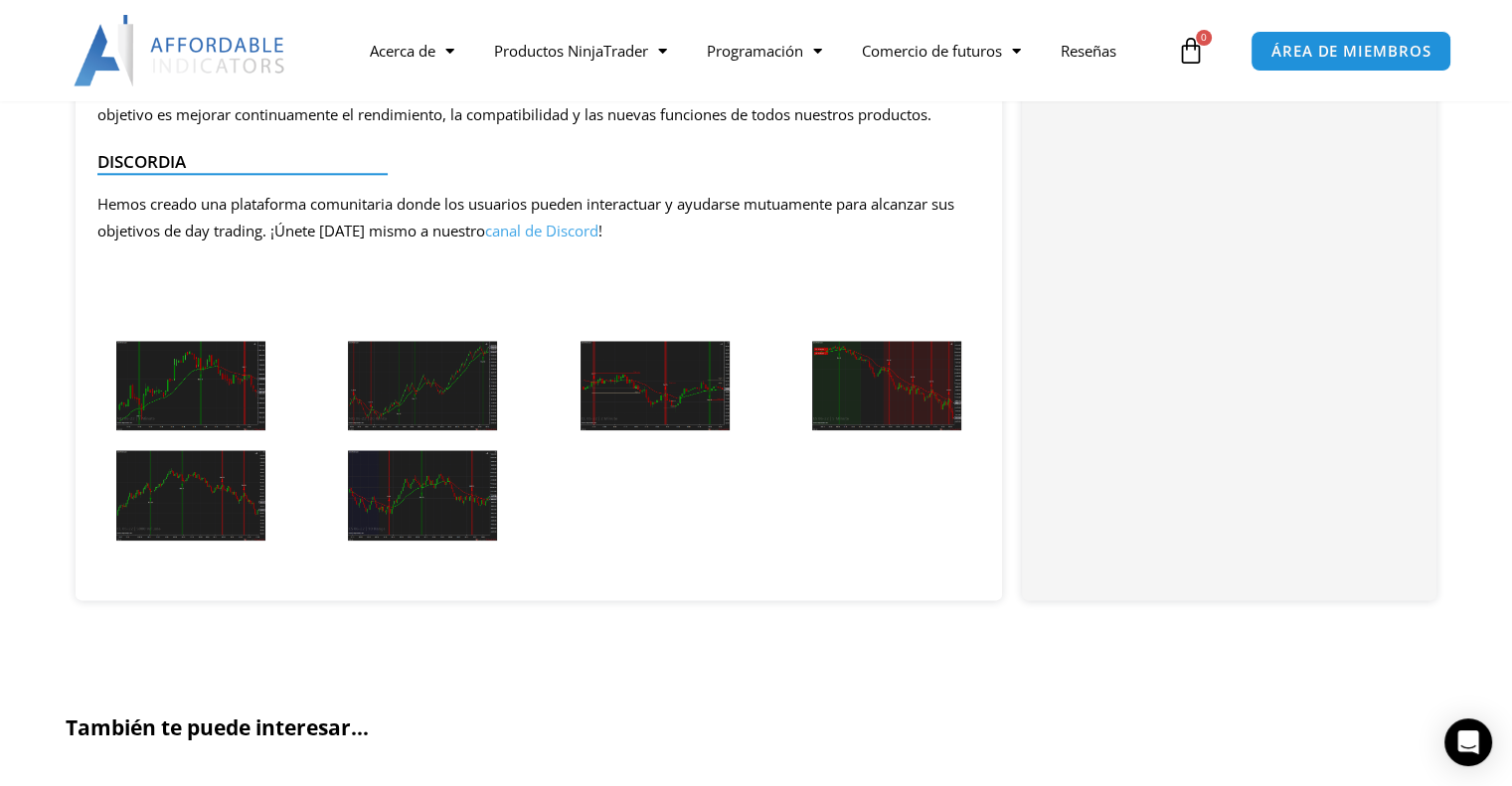 click at bounding box center [191, 386] 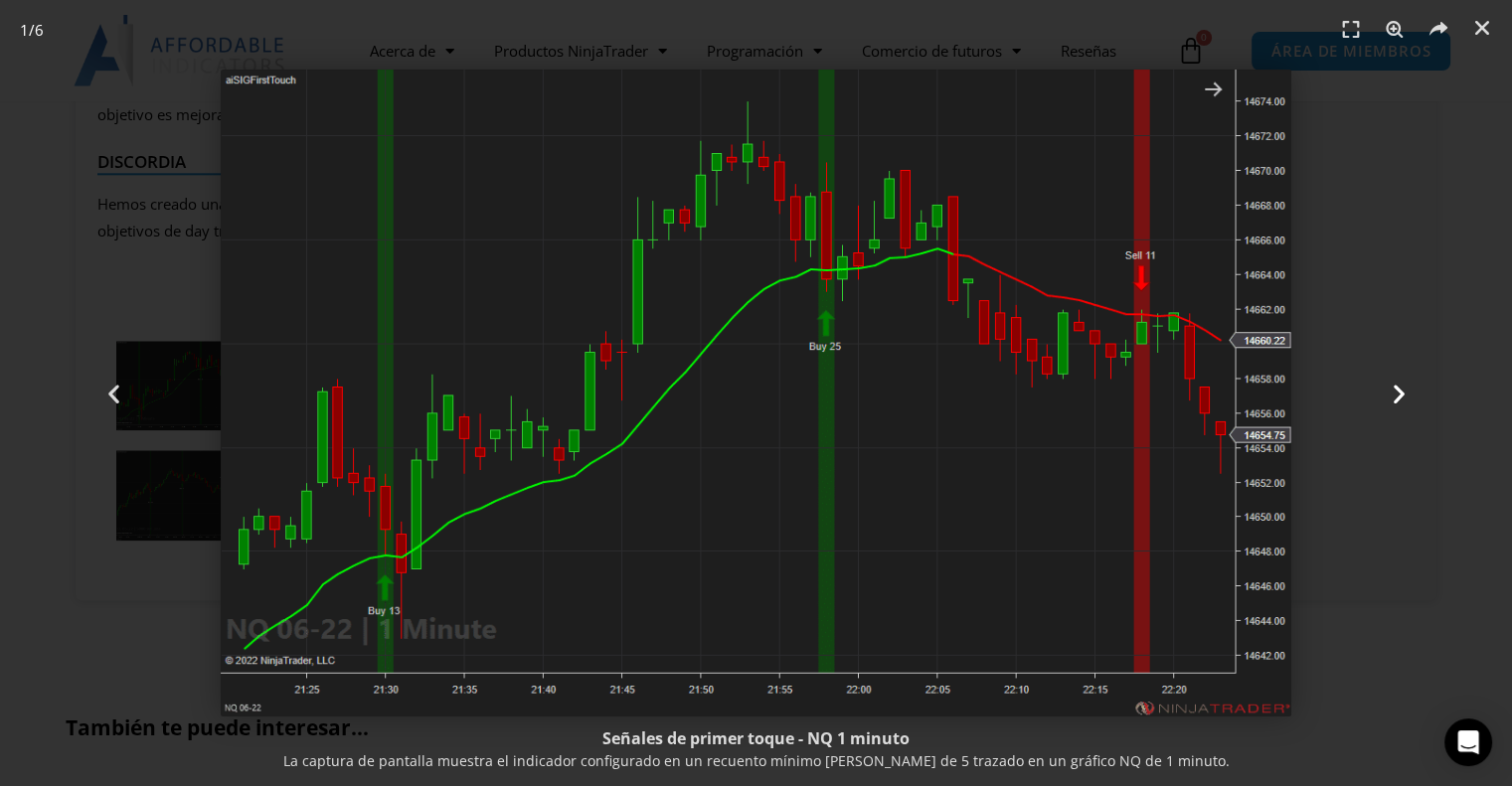 click at bounding box center (1398, 393) 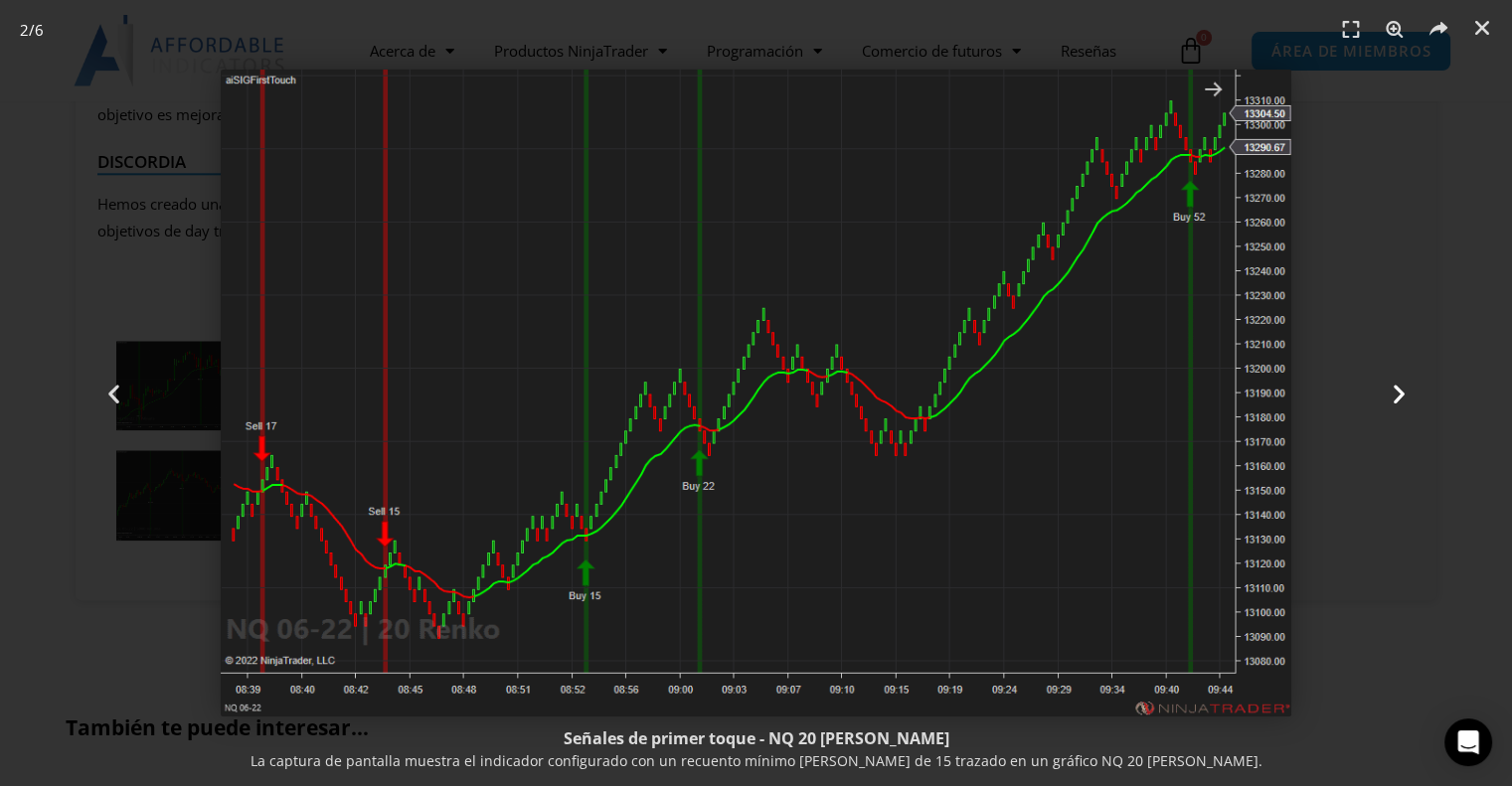 click on "Próximo" at bounding box center (1399, 393) 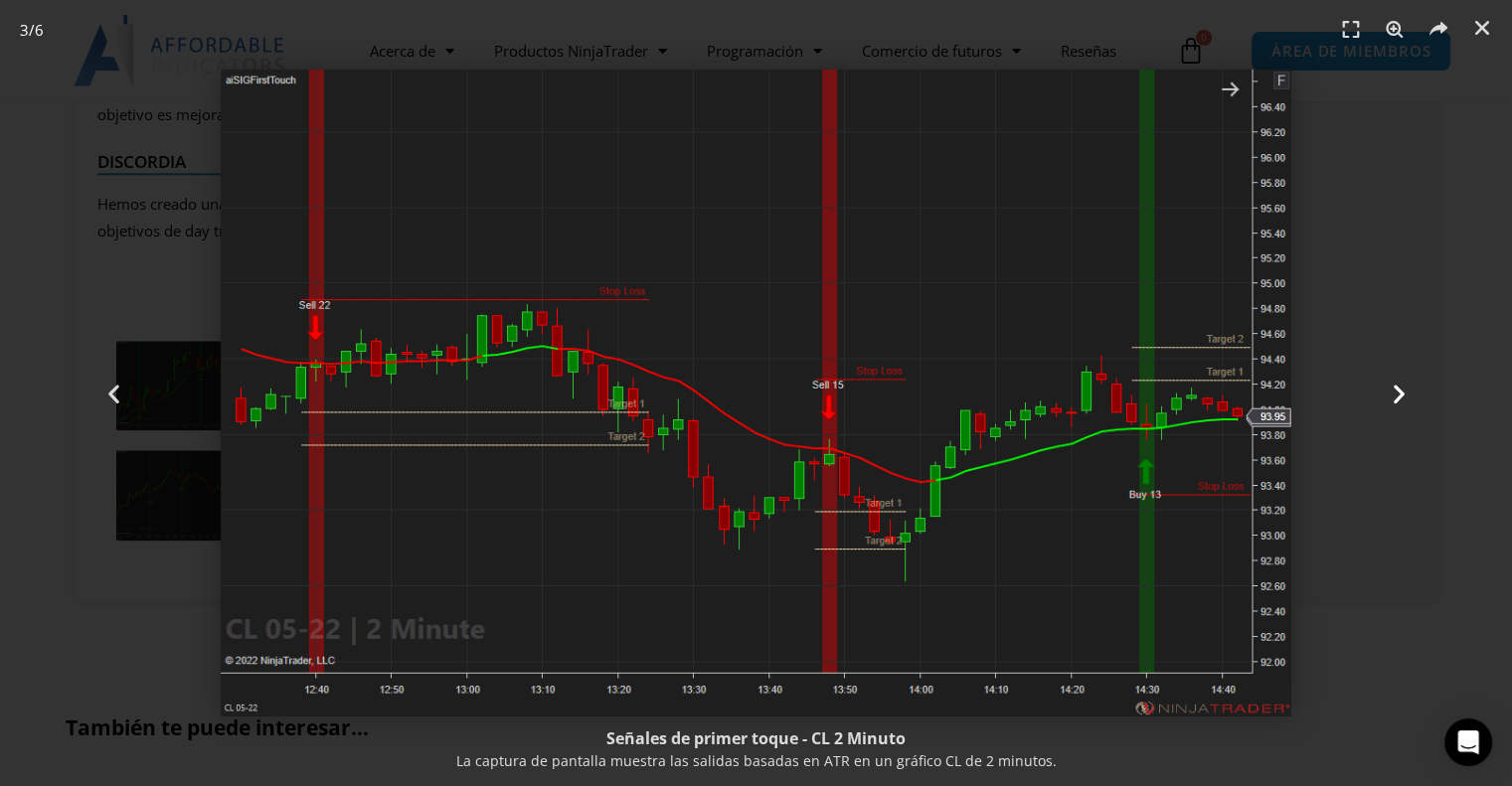 click at bounding box center [1398, 393] 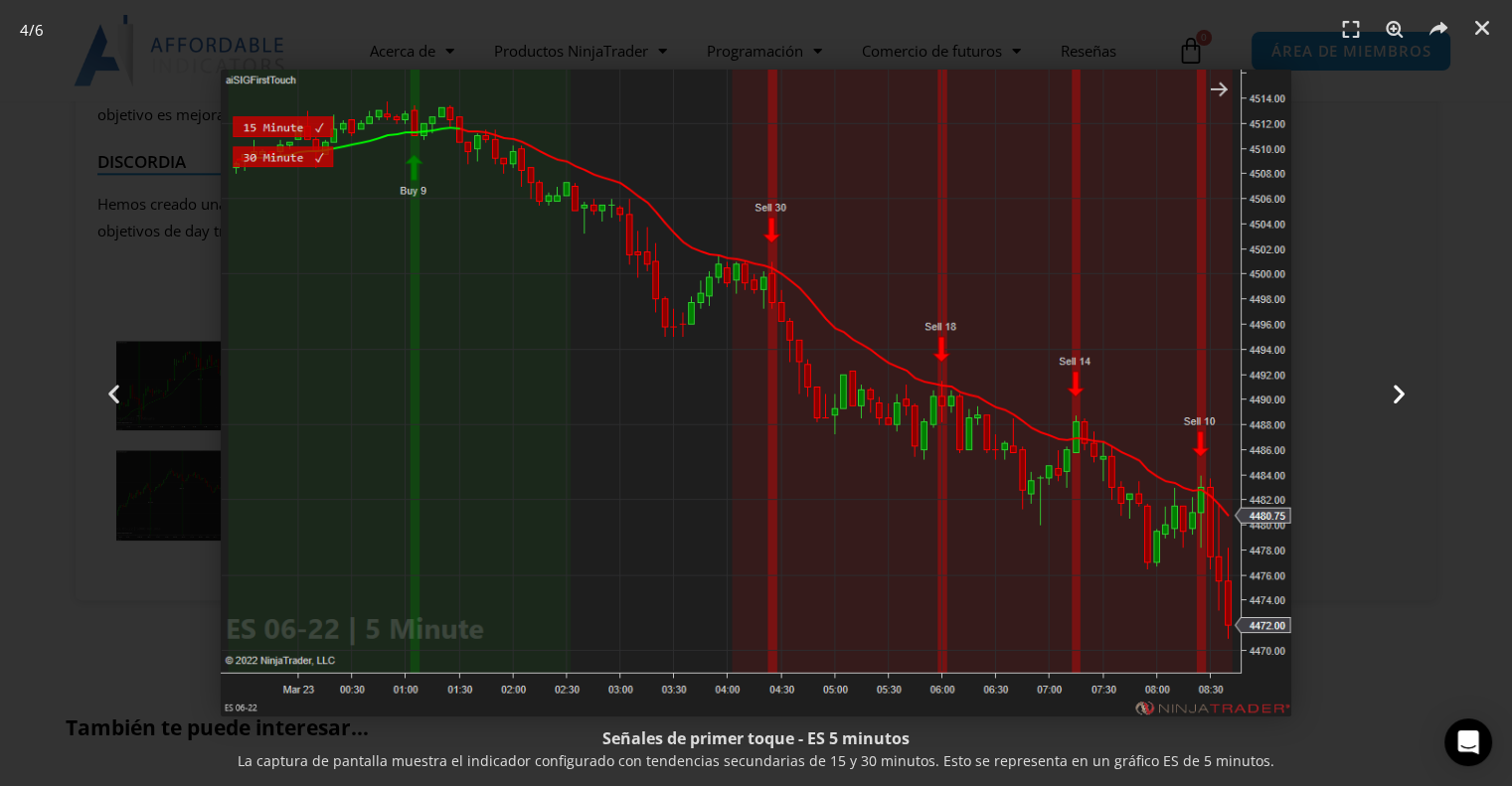 click at bounding box center [1398, 393] 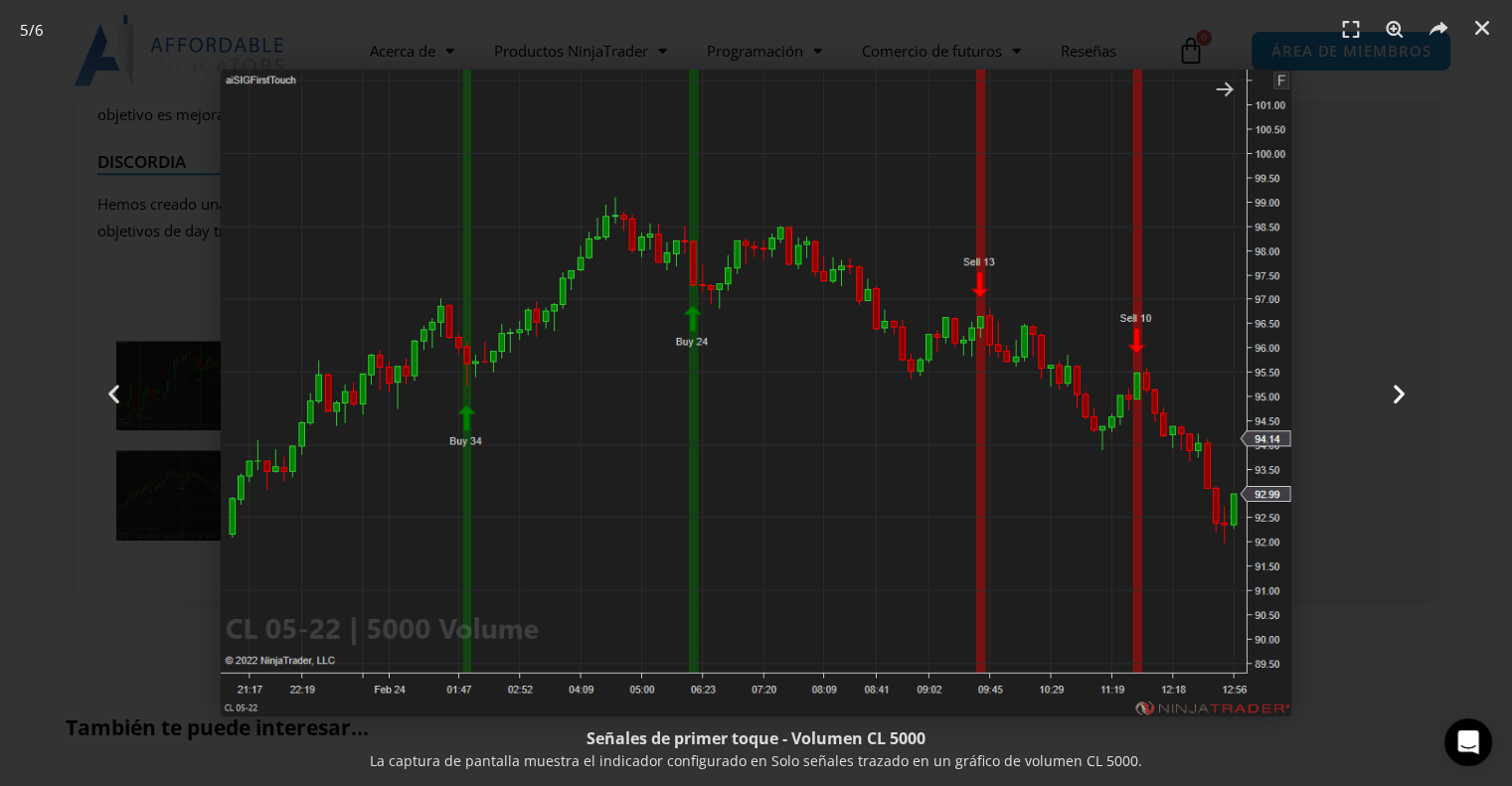 click at bounding box center [1398, 393] 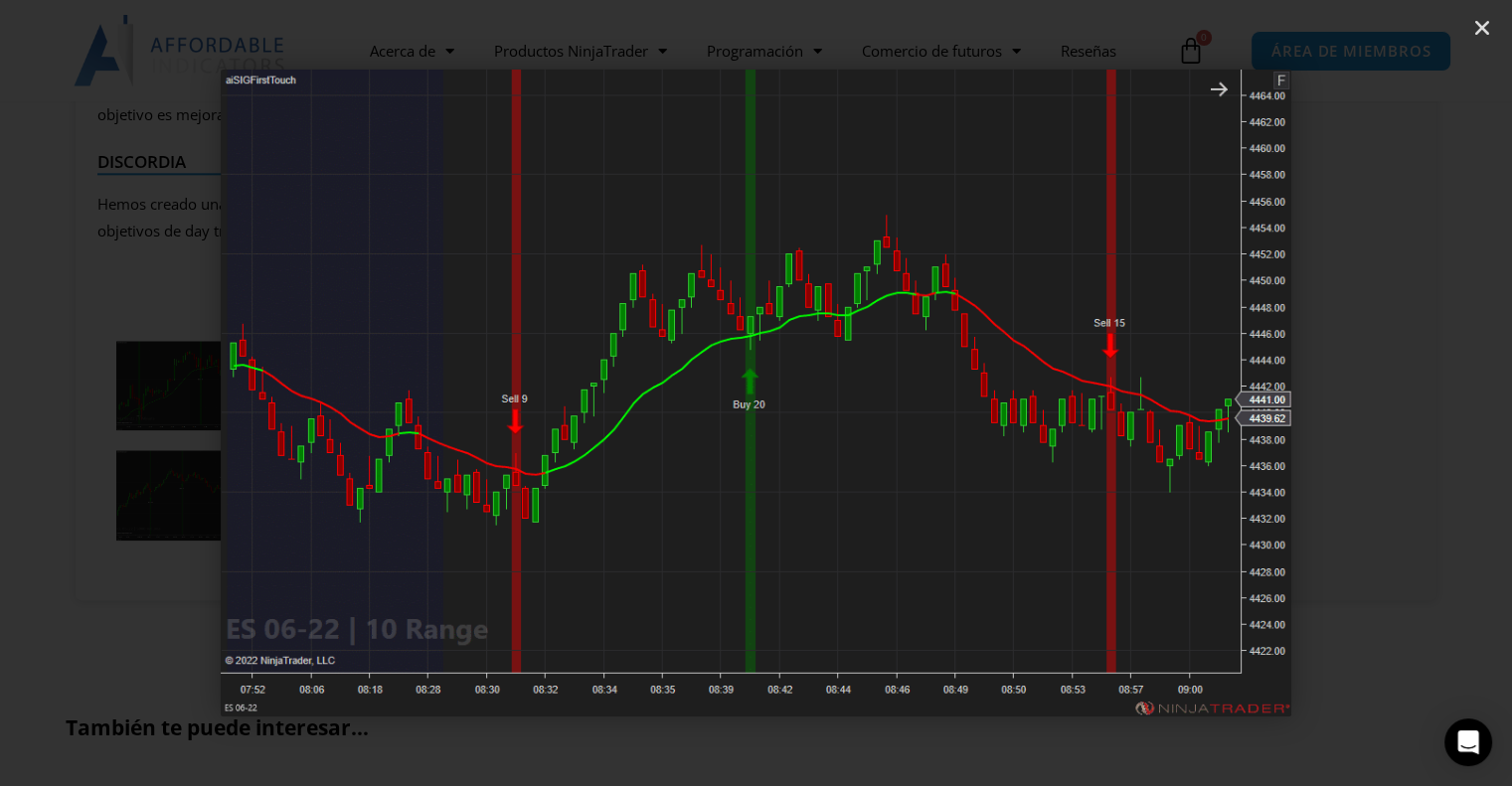 click at bounding box center (1398, 393) 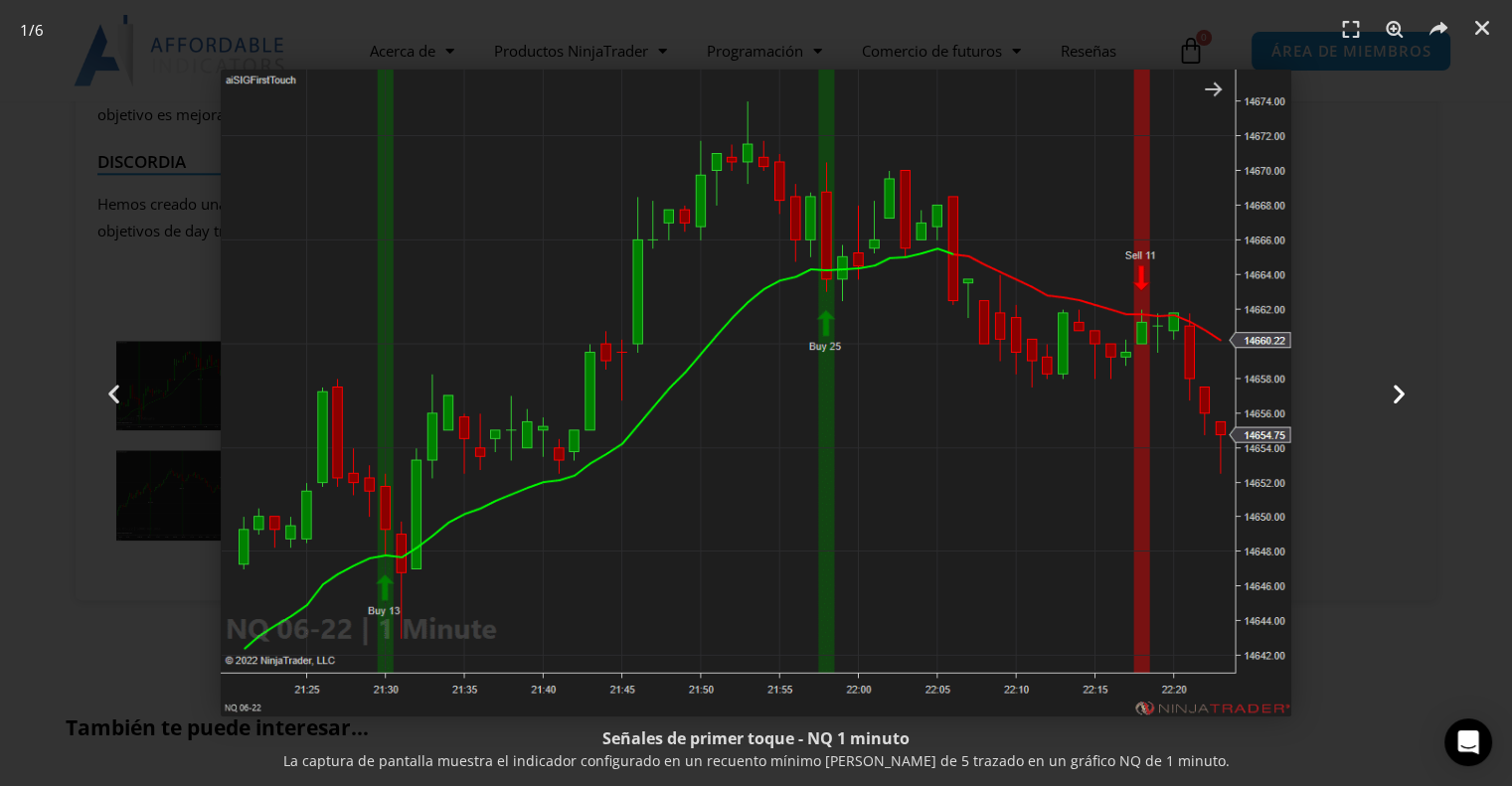 click at bounding box center (1398, 393) 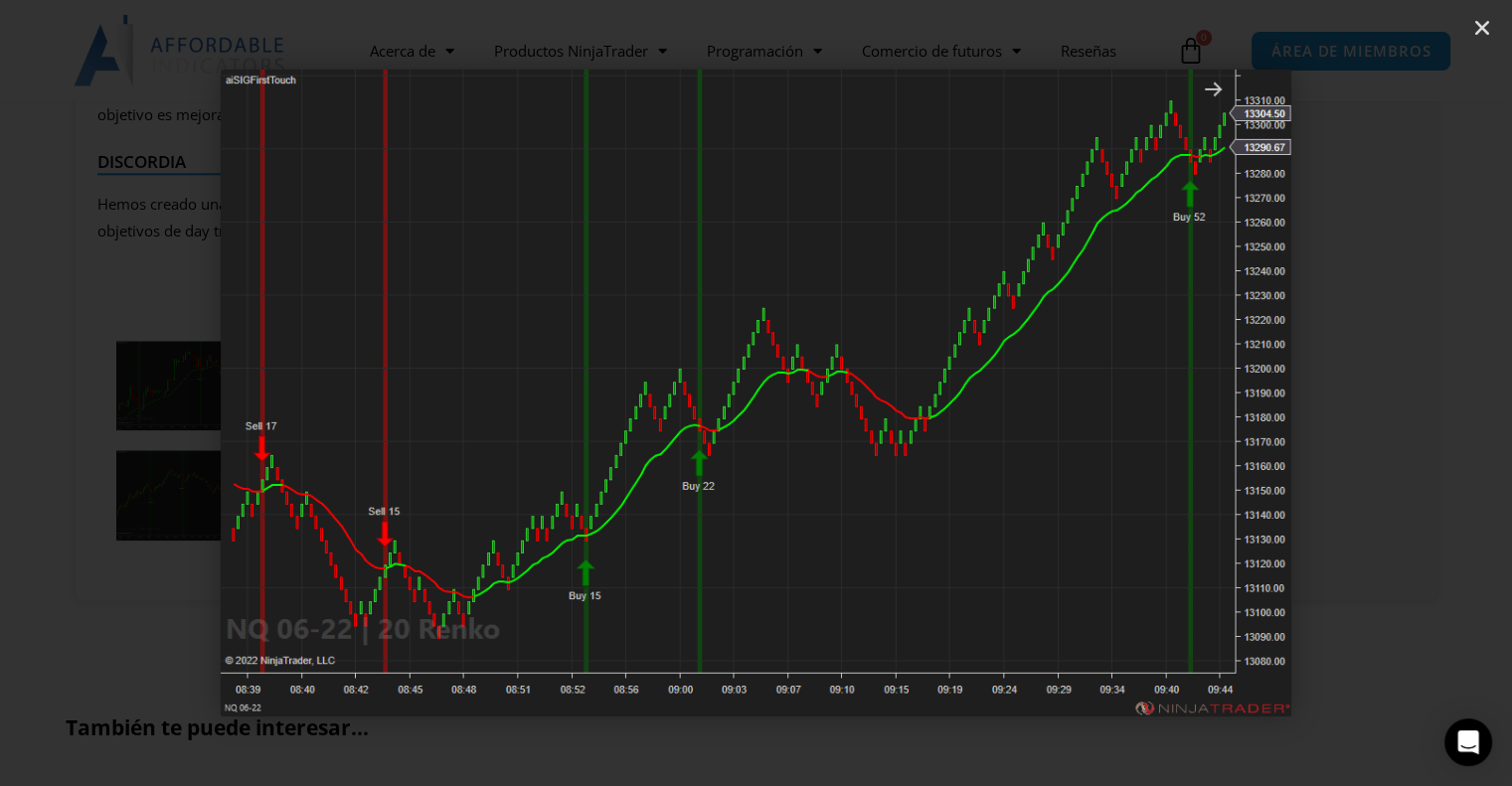 click at bounding box center [1398, 393] 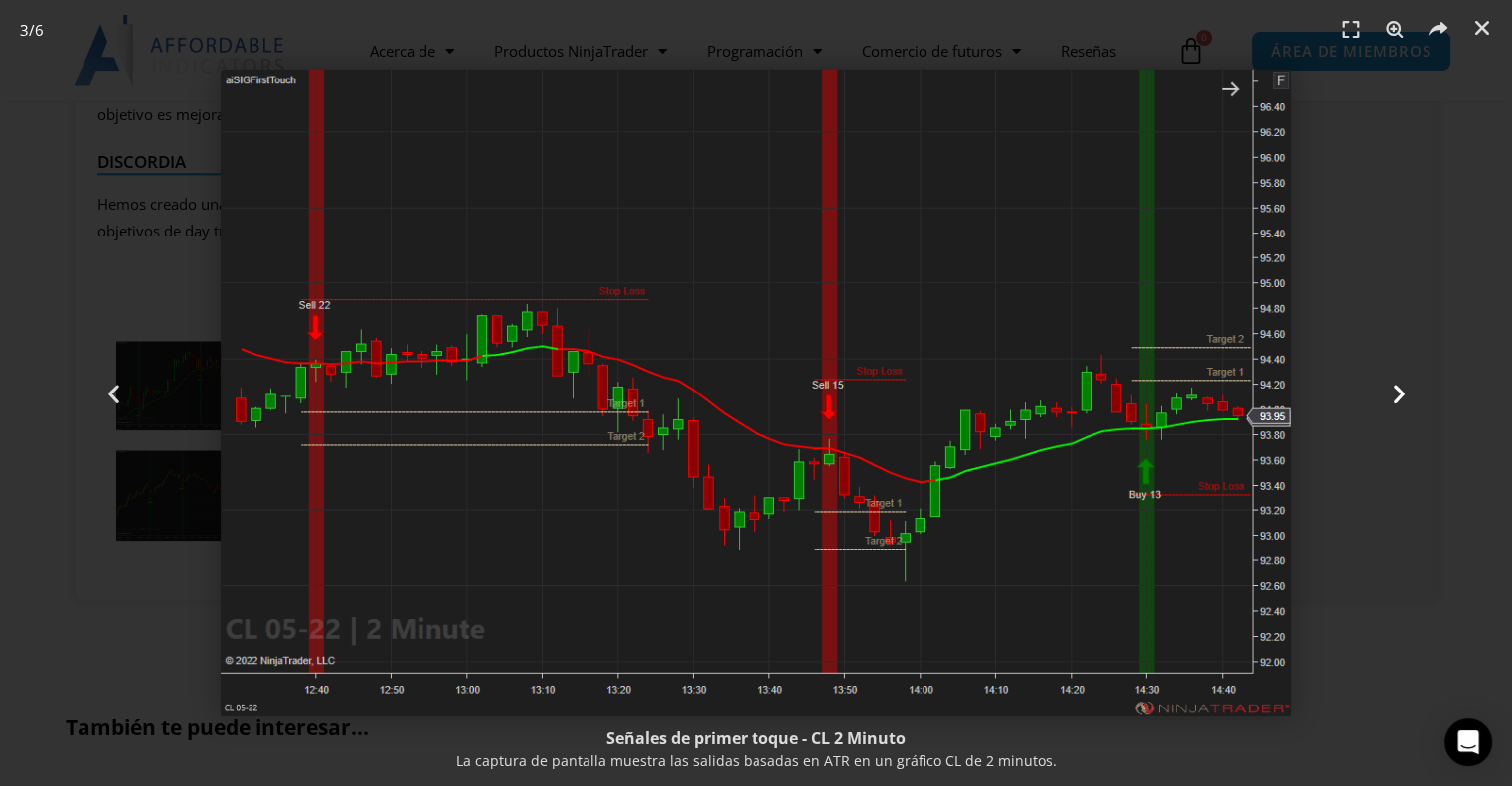 click at bounding box center (1398, 393) 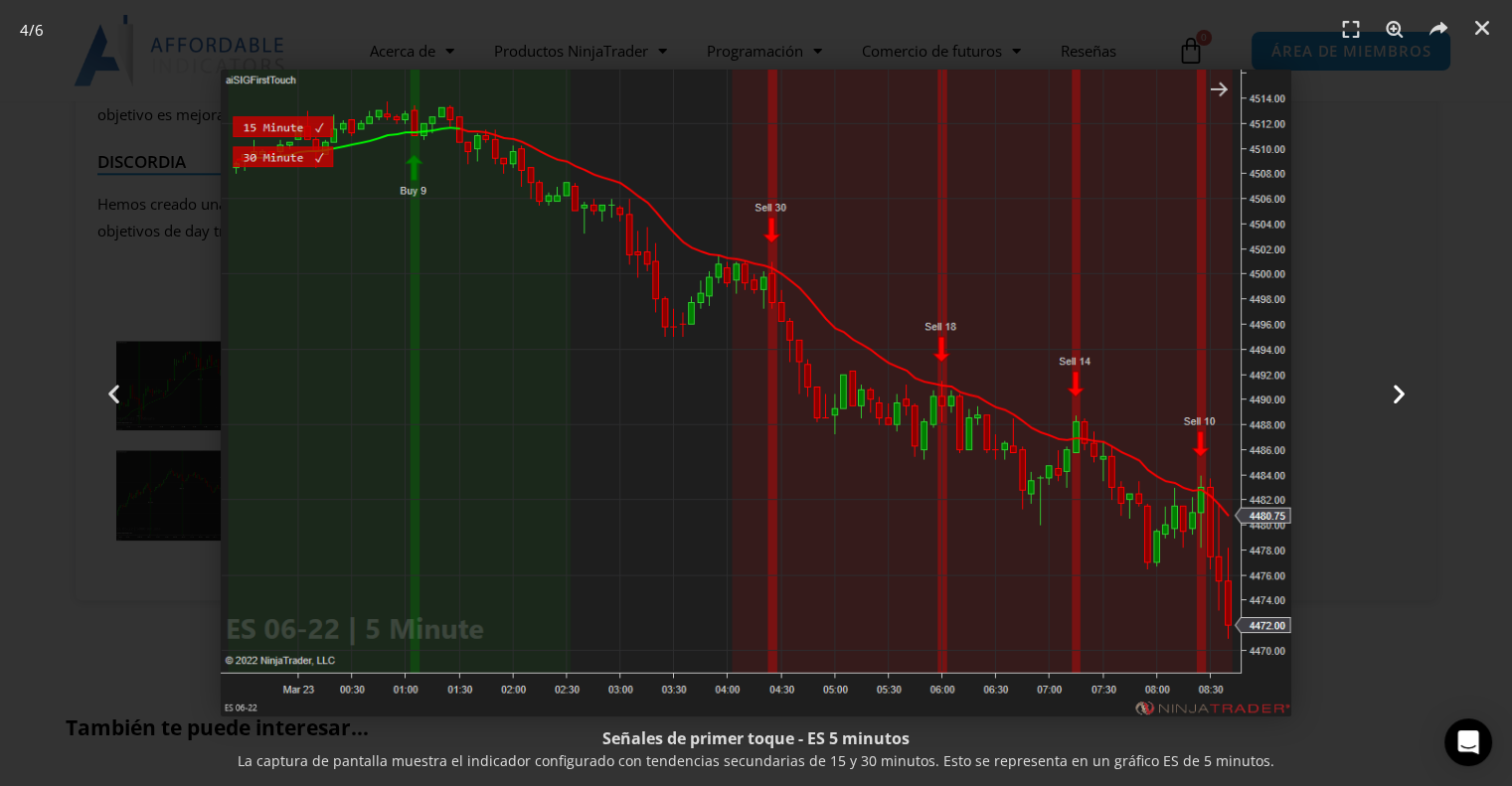 click at bounding box center [1398, 393] 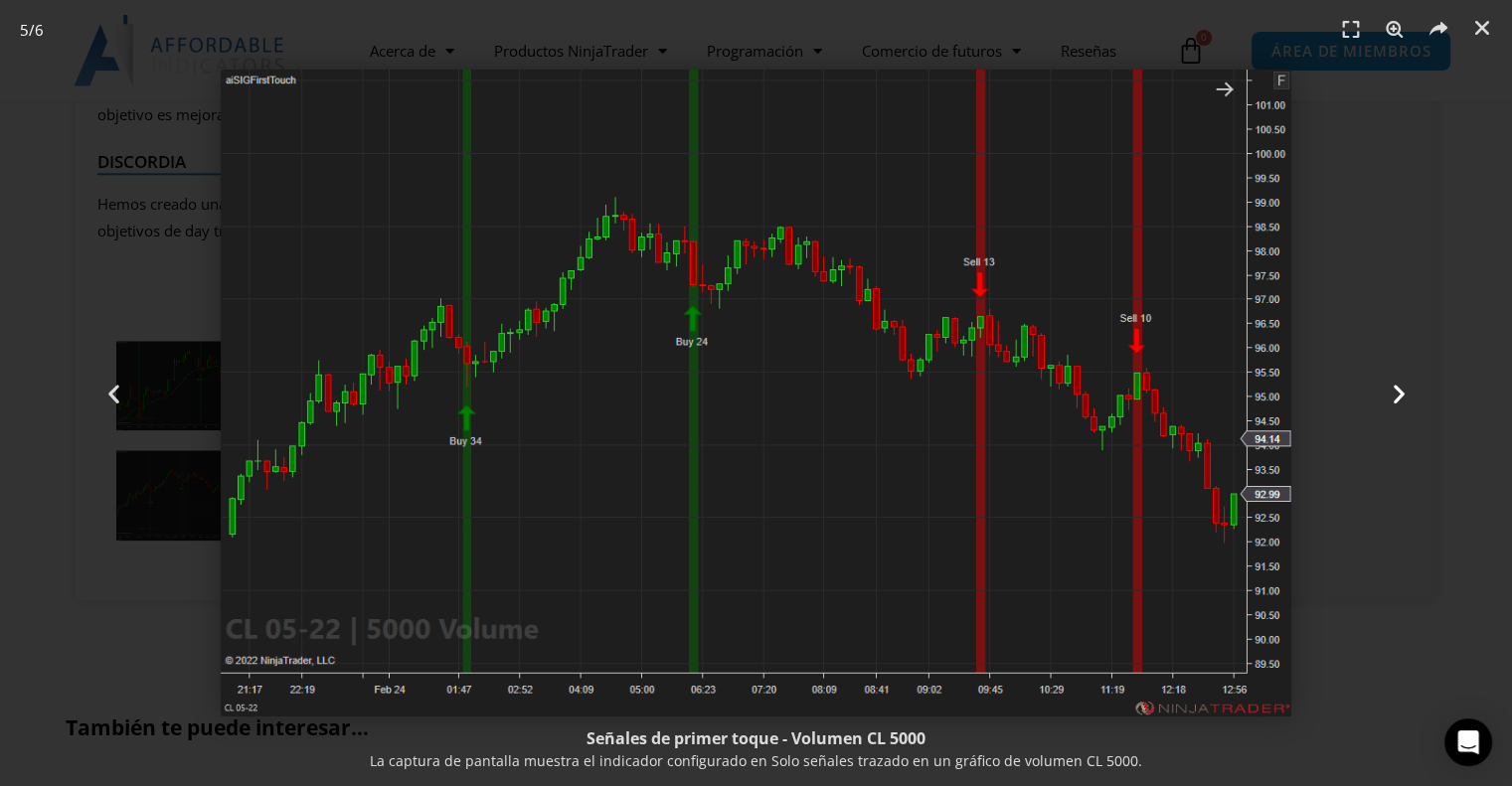 click on "Próximo" at bounding box center (1399, 393) 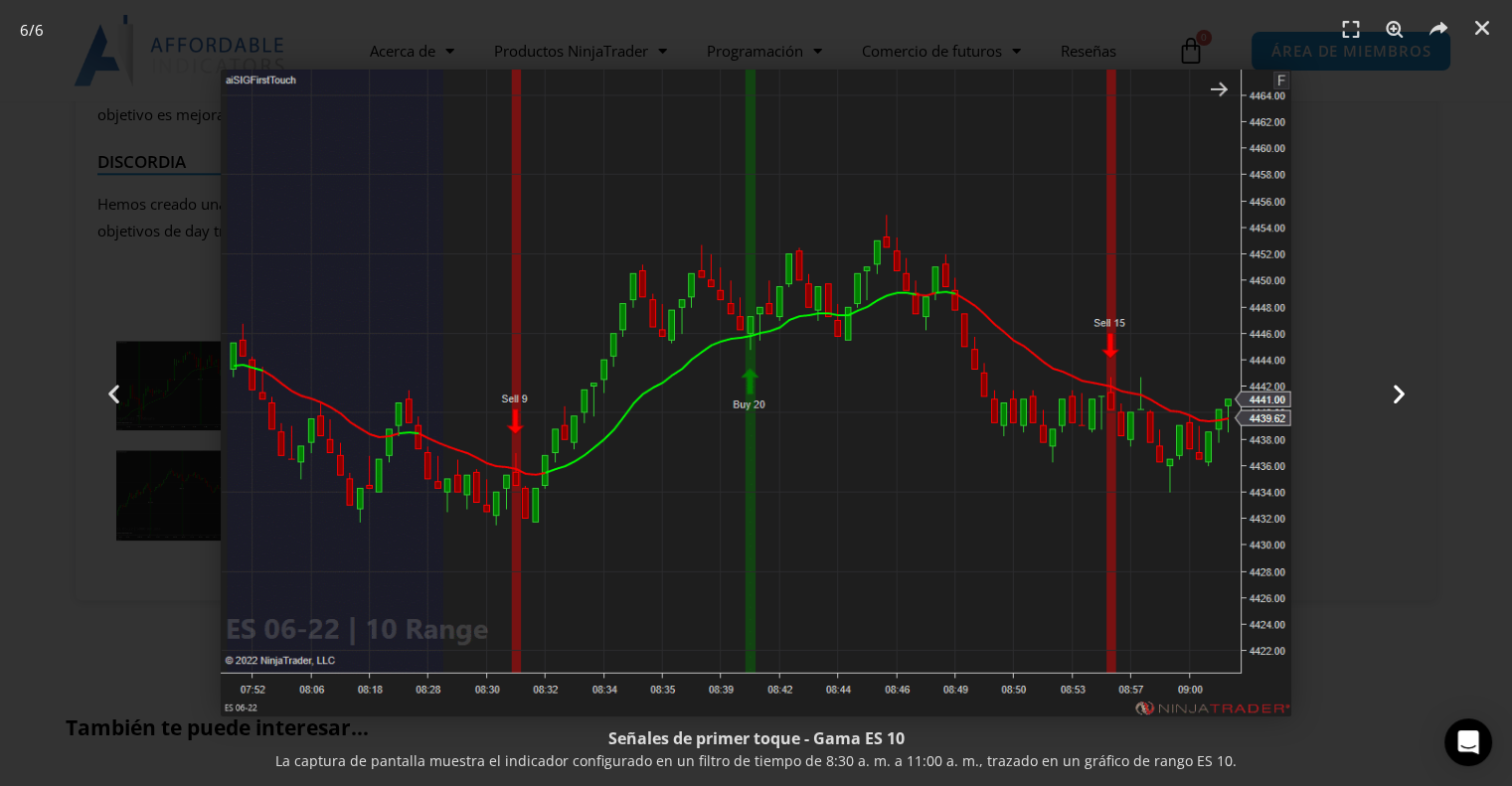 click on "Próximo" at bounding box center [1399, 393] 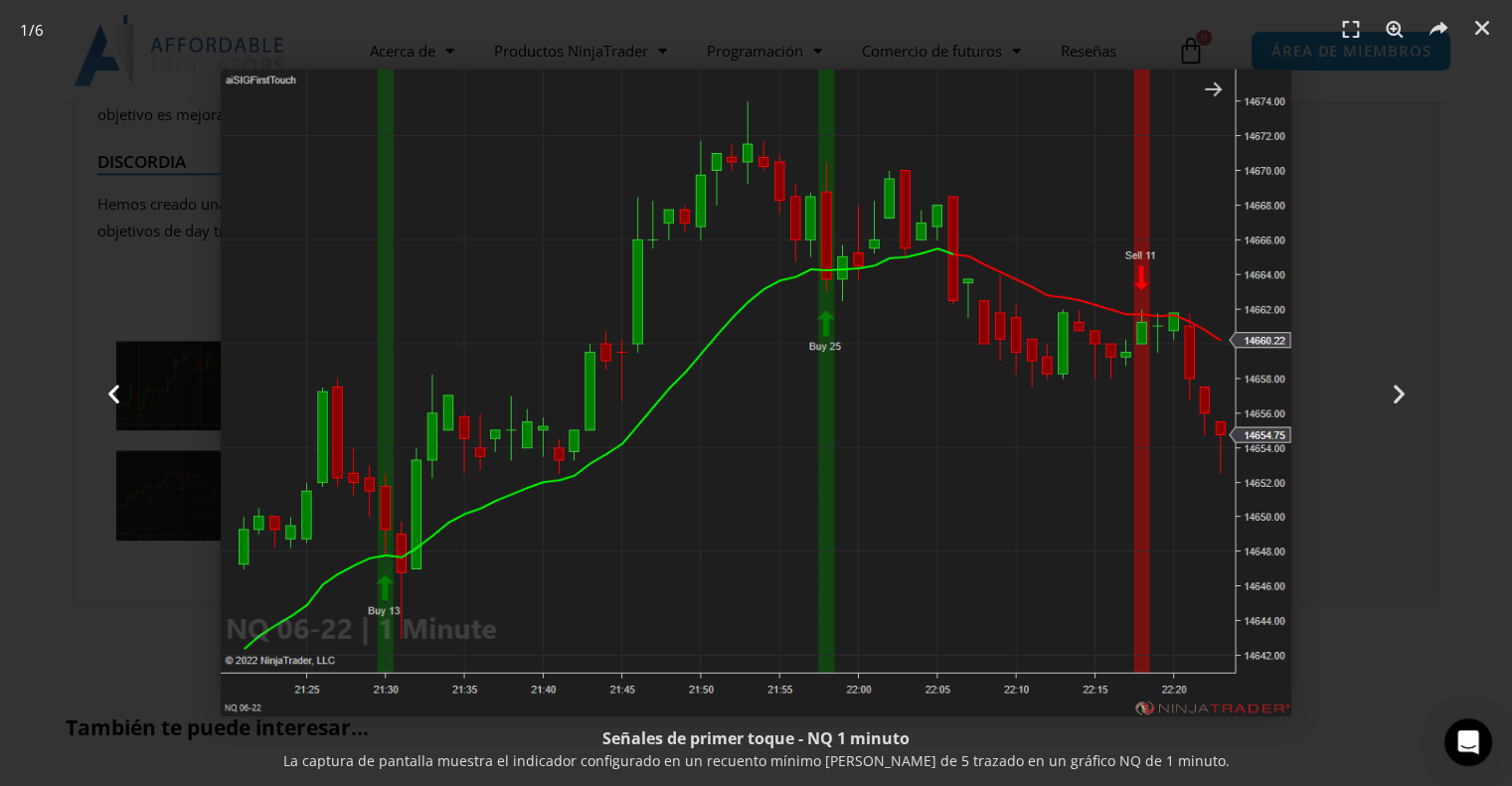 click on "Anterior" at bounding box center [113, 393] 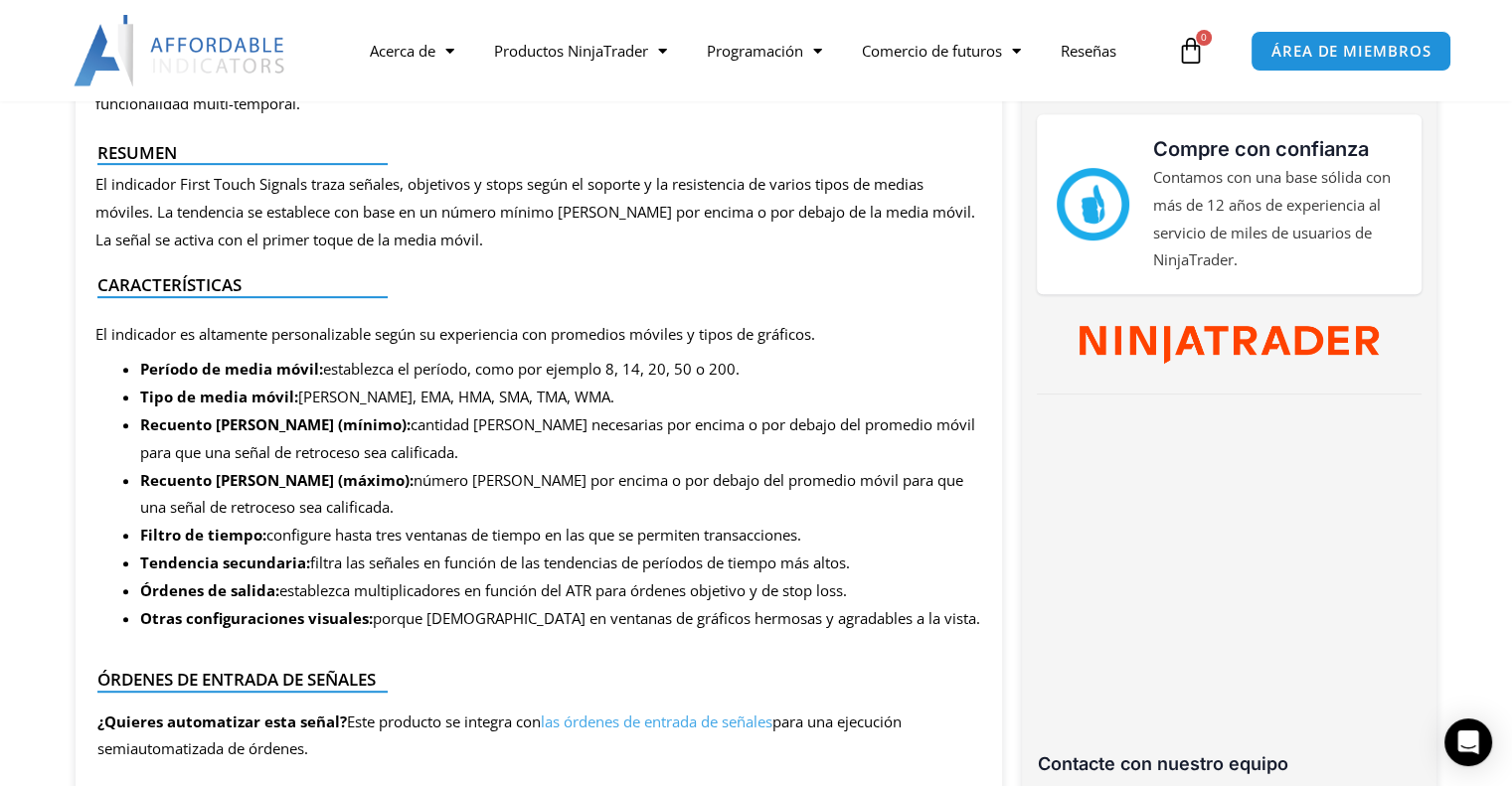 scroll, scrollTop: 950, scrollLeft: 0, axis: vertical 